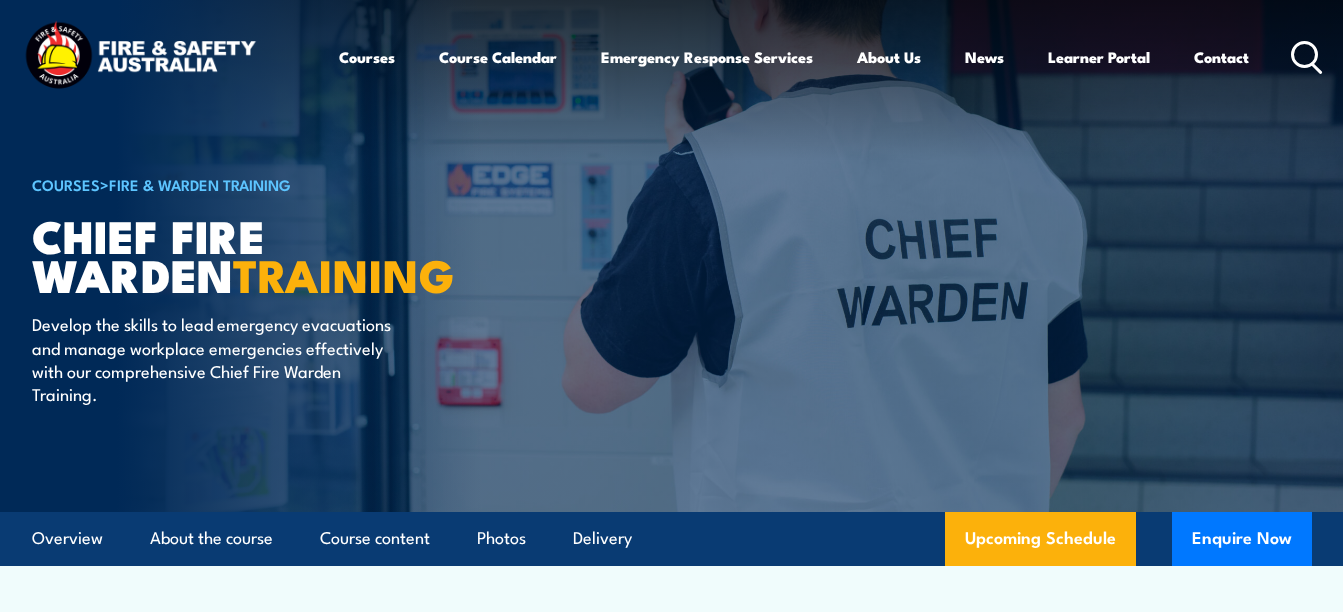 scroll, scrollTop: 0, scrollLeft: 0, axis: both 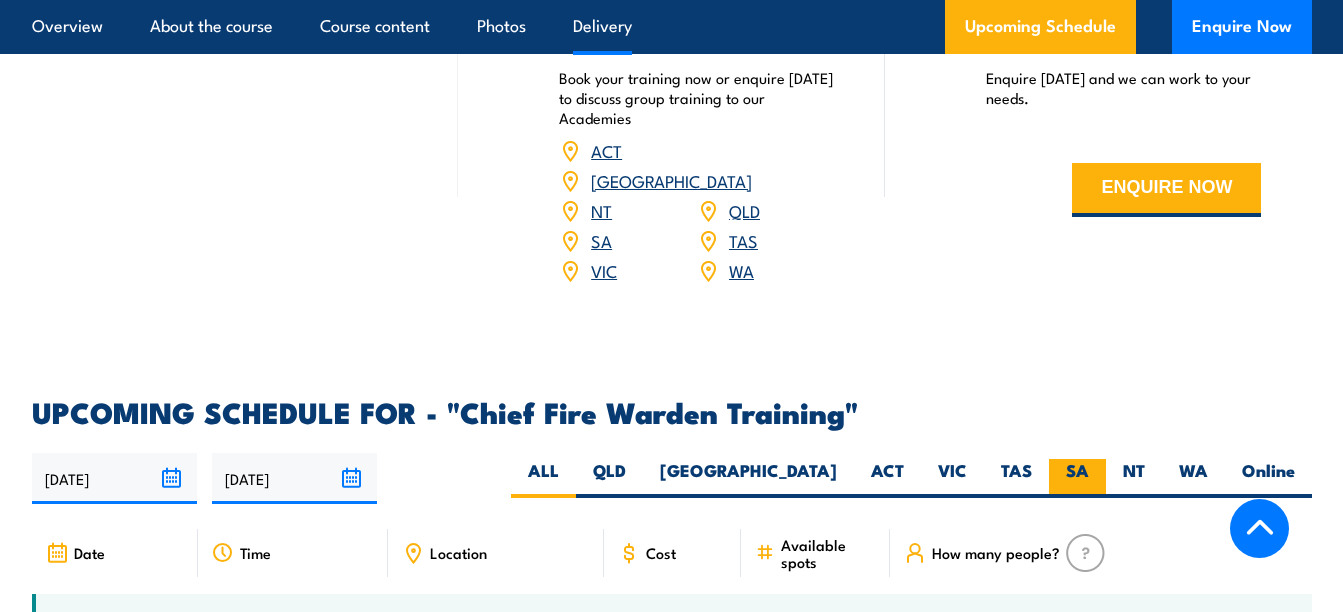 click on "SA" at bounding box center (1077, 478) 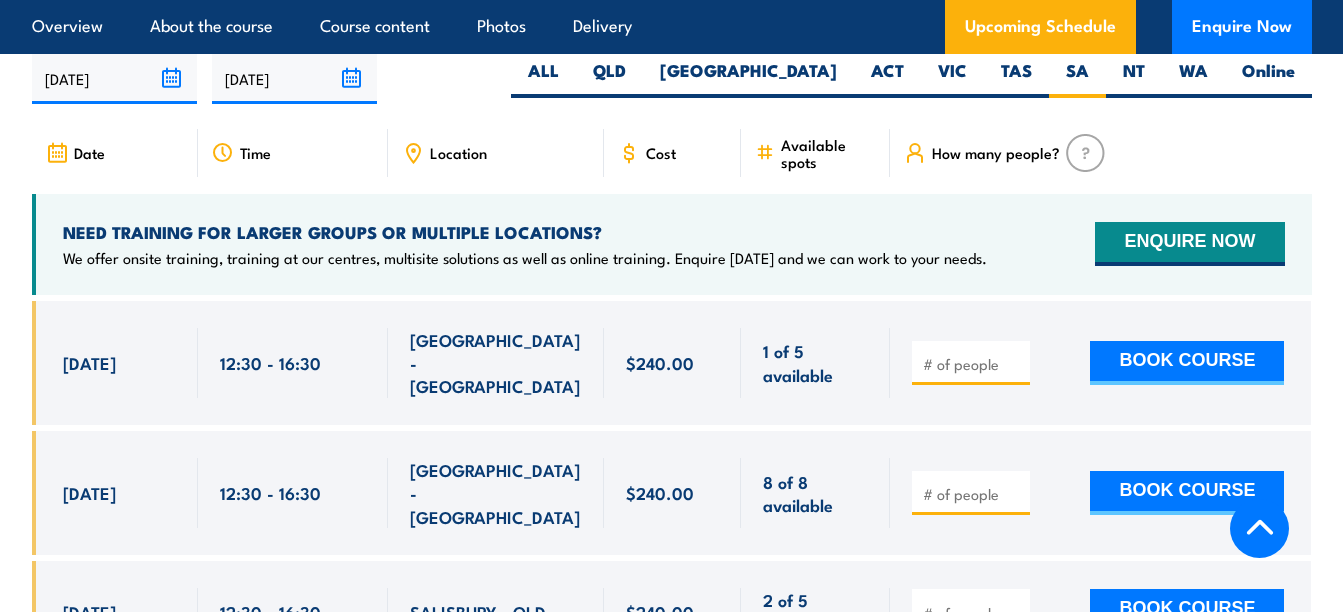 scroll, scrollTop: 3600, scrollLeft: 0, axis: vertical 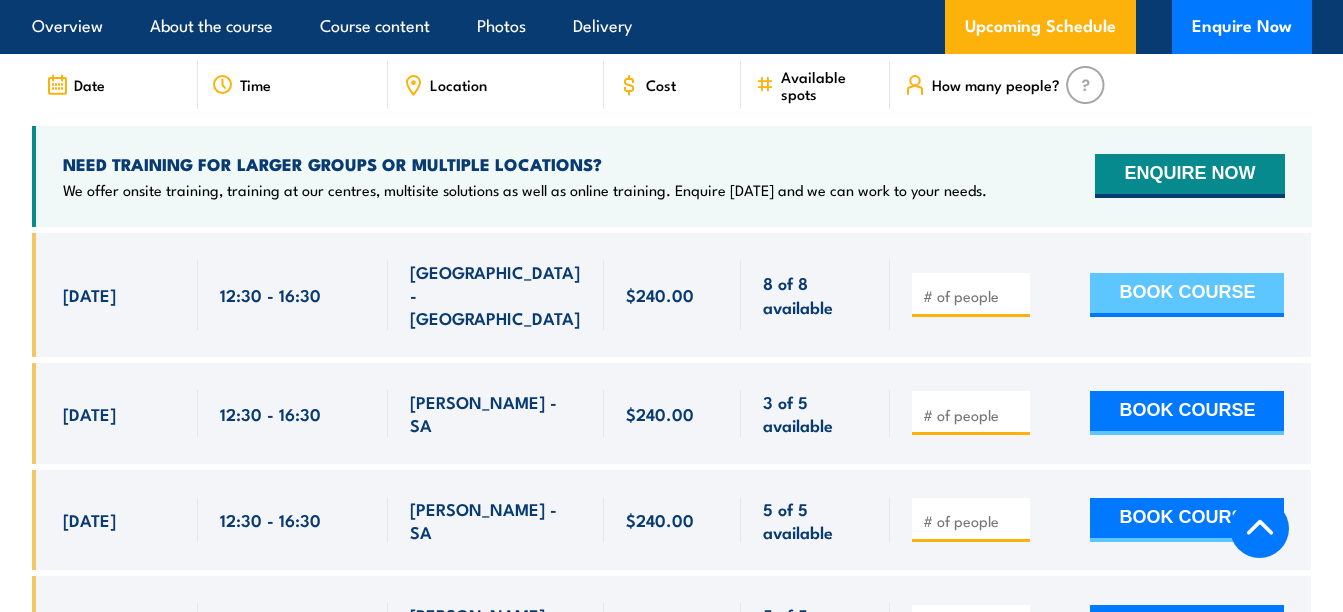 click on "BOOK COURSE" at bounding box center [1187, 295] 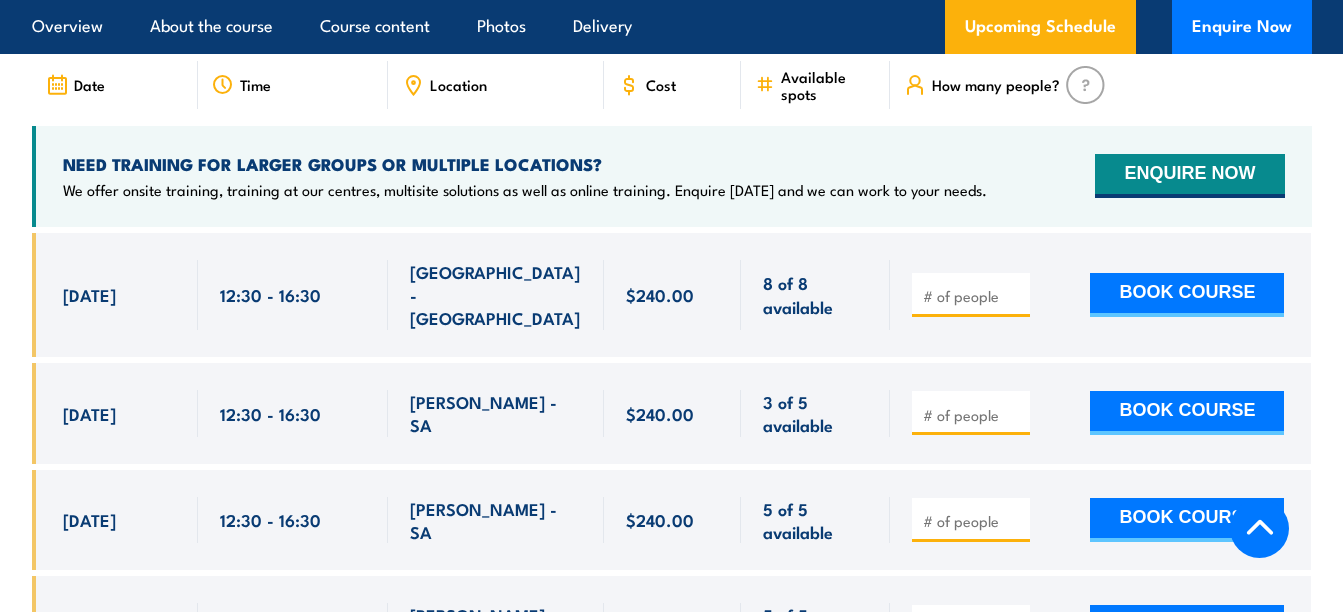 click at bounding box center [1100, 295] 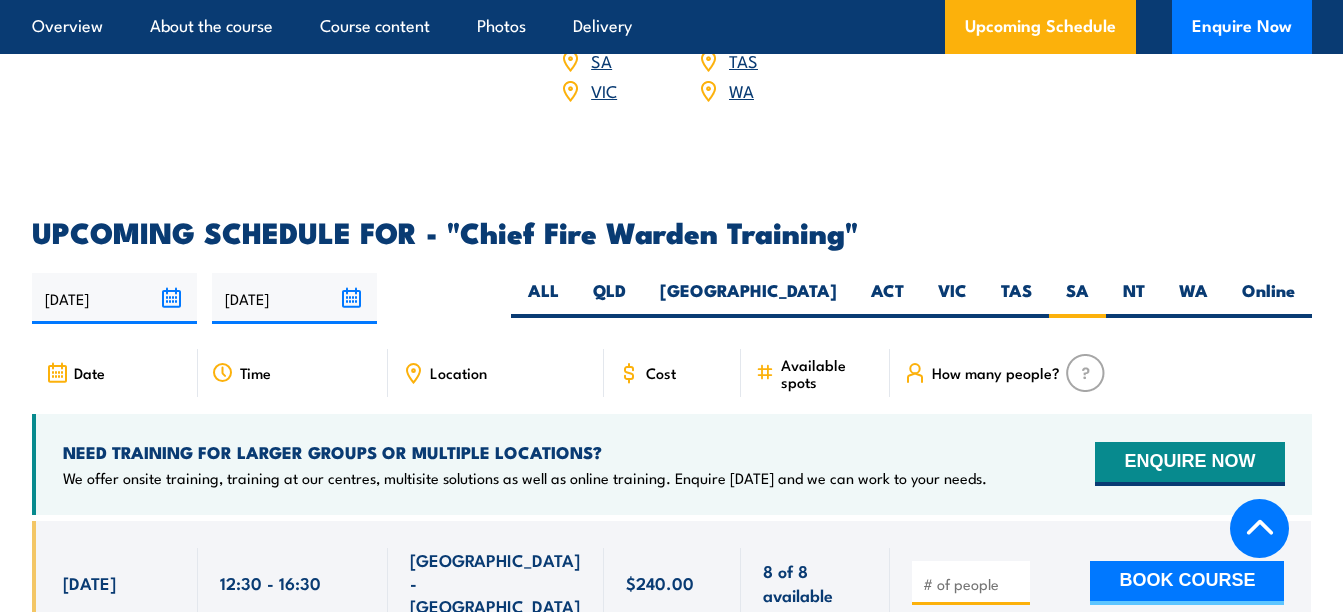 scroll, scrollTop: 3268, scrollLeft: 0, axis: vertical 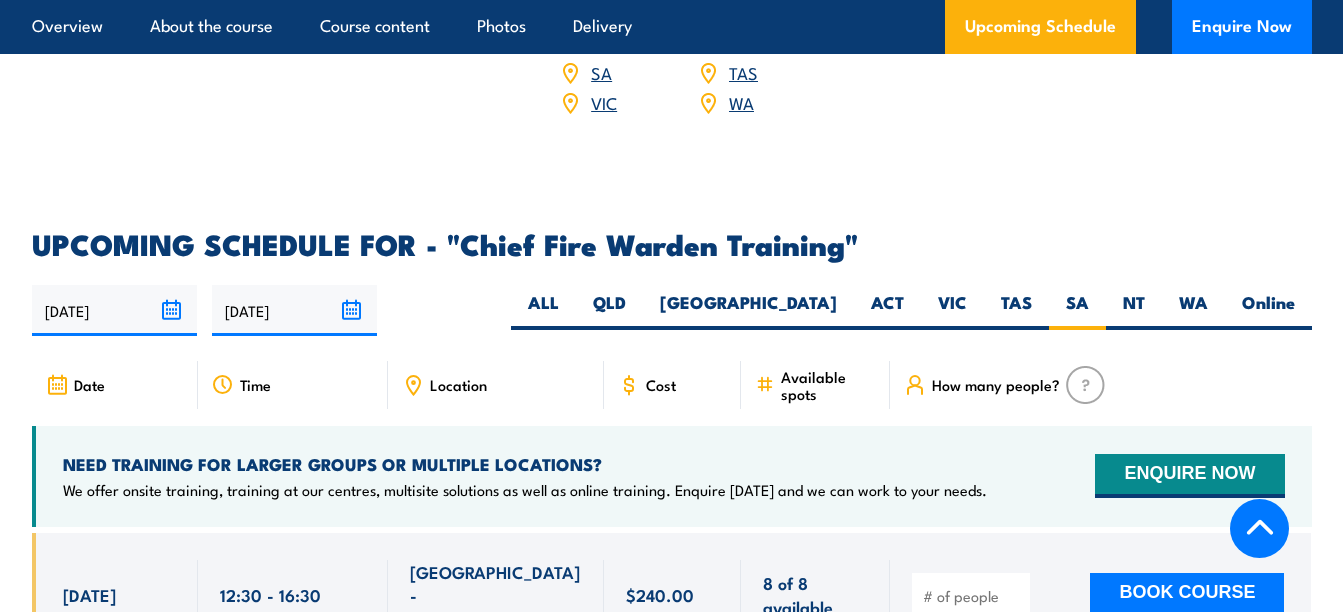 click on "Available spots" at bounding box center [828, 385] 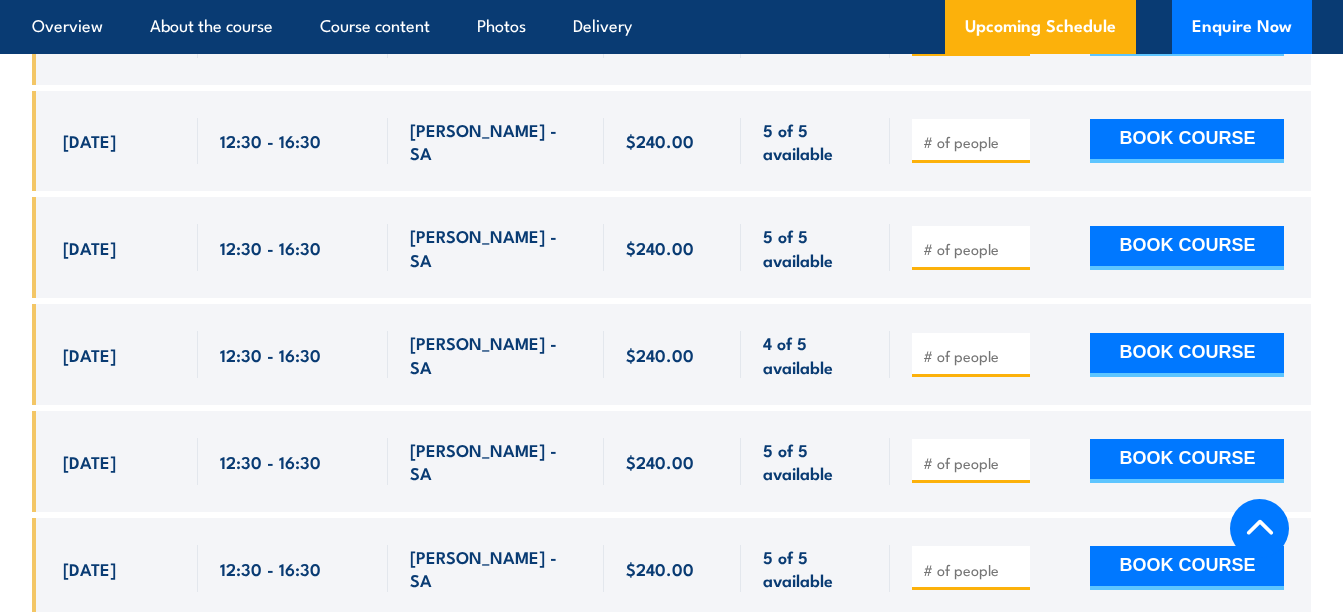 scroll, scrollTop: 3968, scrollLeft: 0, axis: vertical 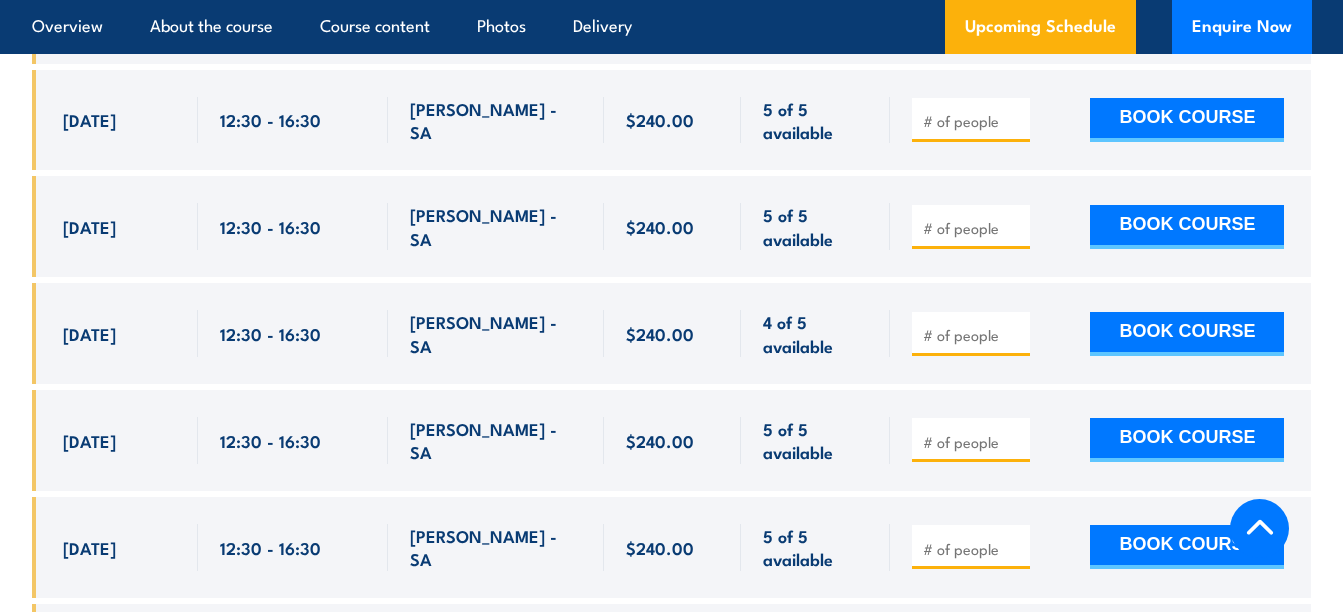 click at bounding box center [973, 335] 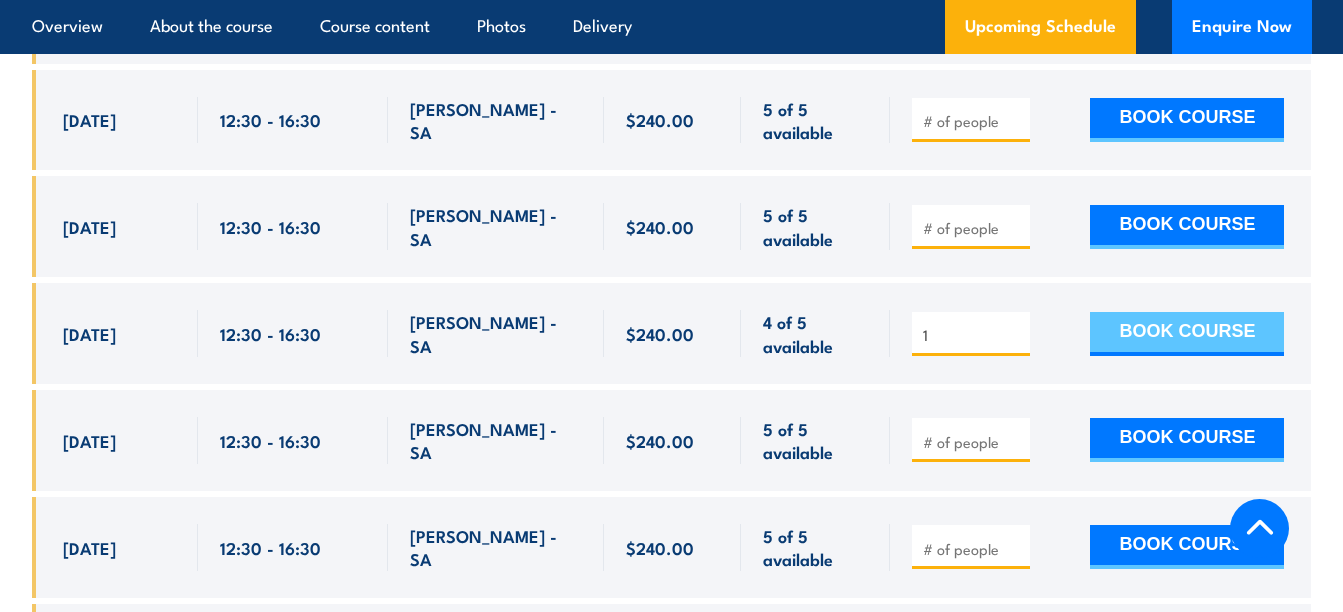 type on "1" 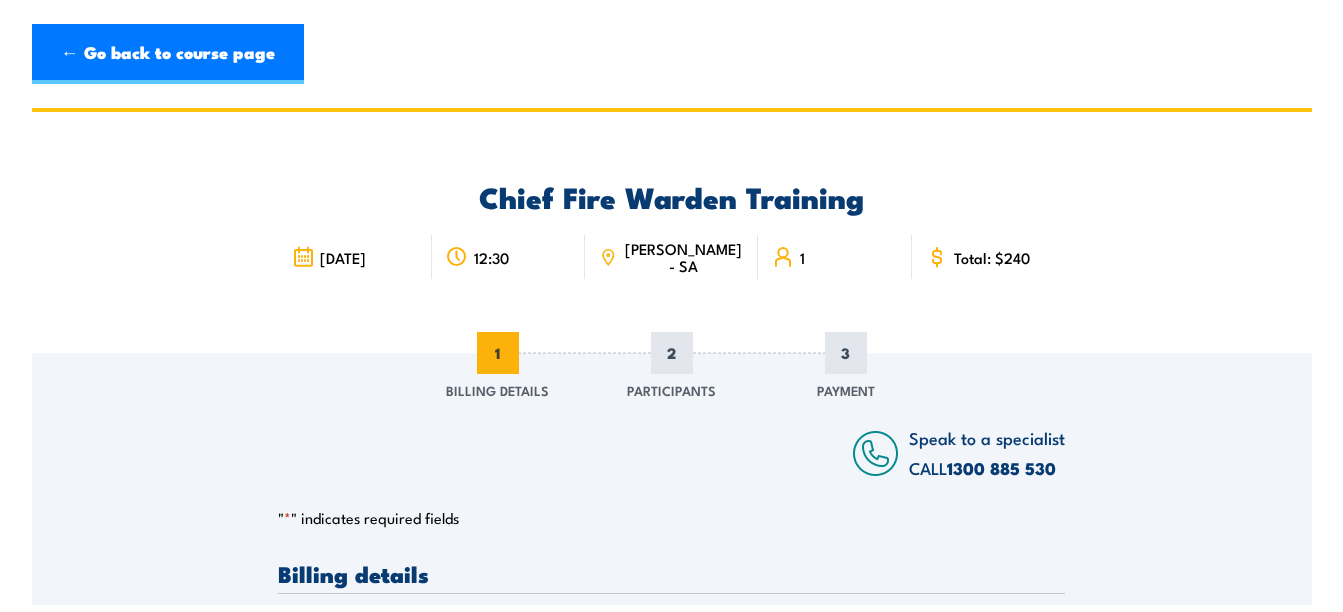 scroll, scrollTop: 0, scrollLeft: 0, axis: both 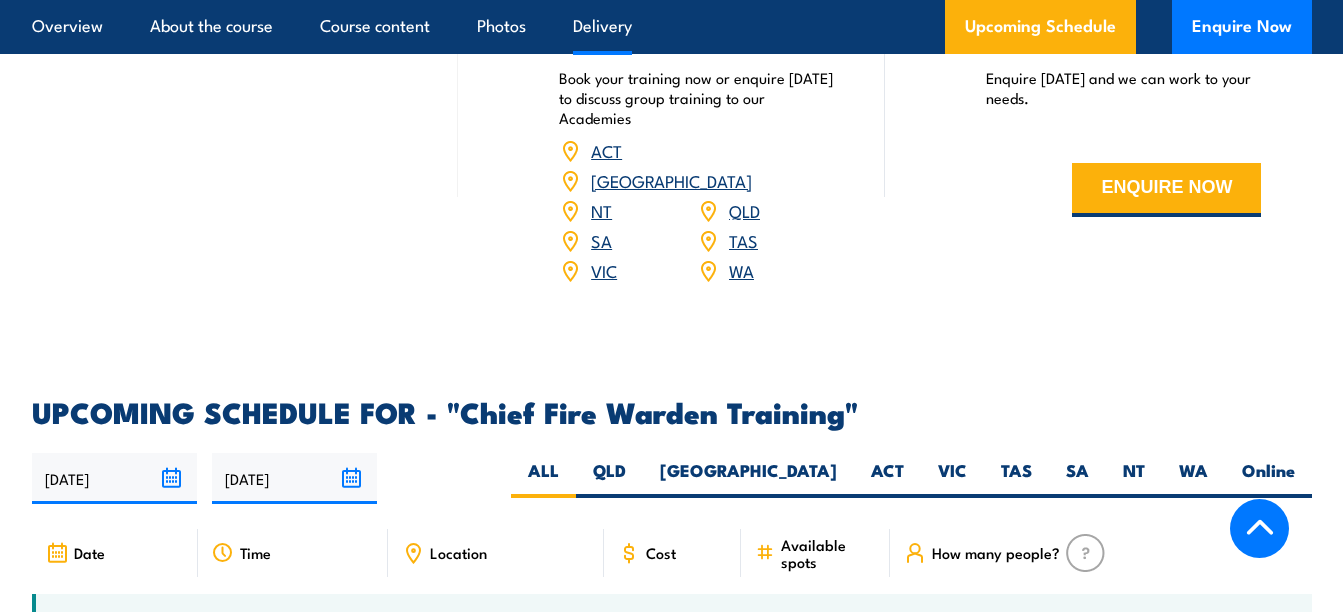 click on "SA" at bounding box center (601, 240) 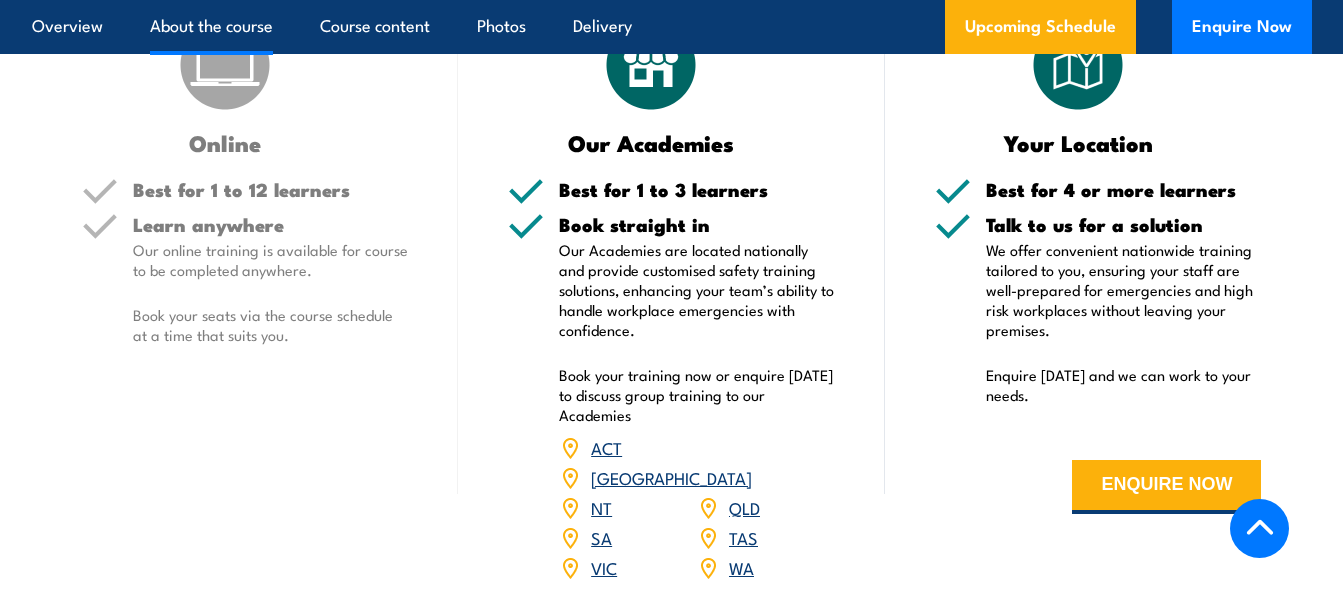 scroll, scrollTop: 0, scrollLeft: 0, axis: both 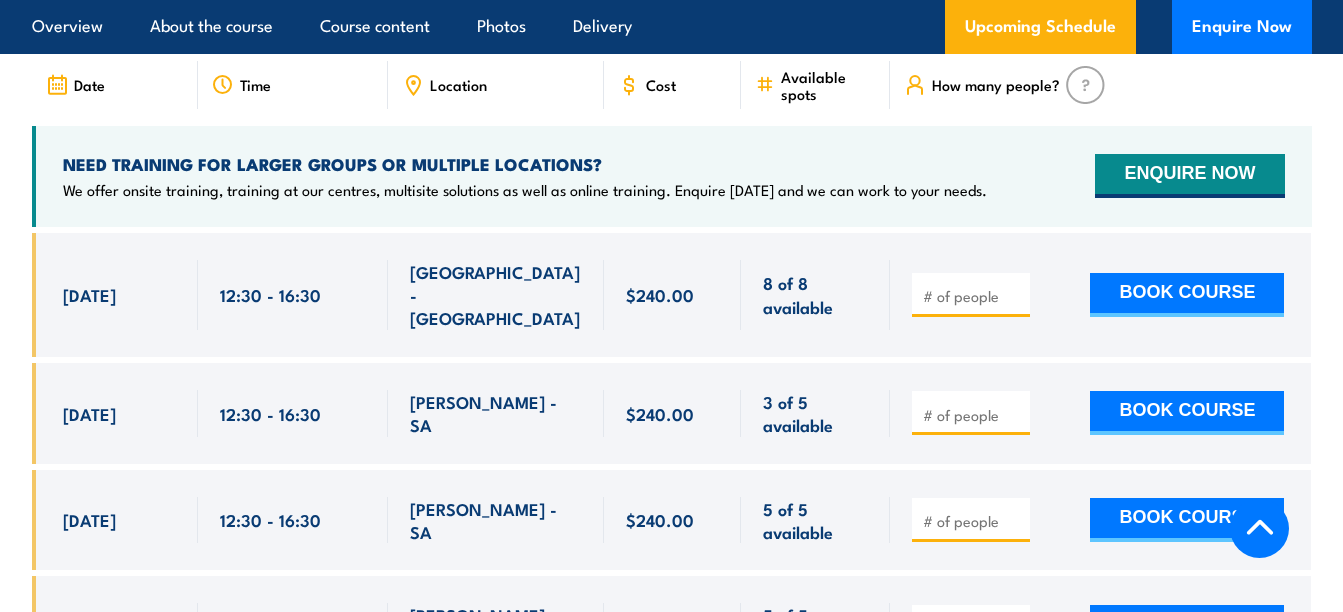 click at bounding box center [973, 415] 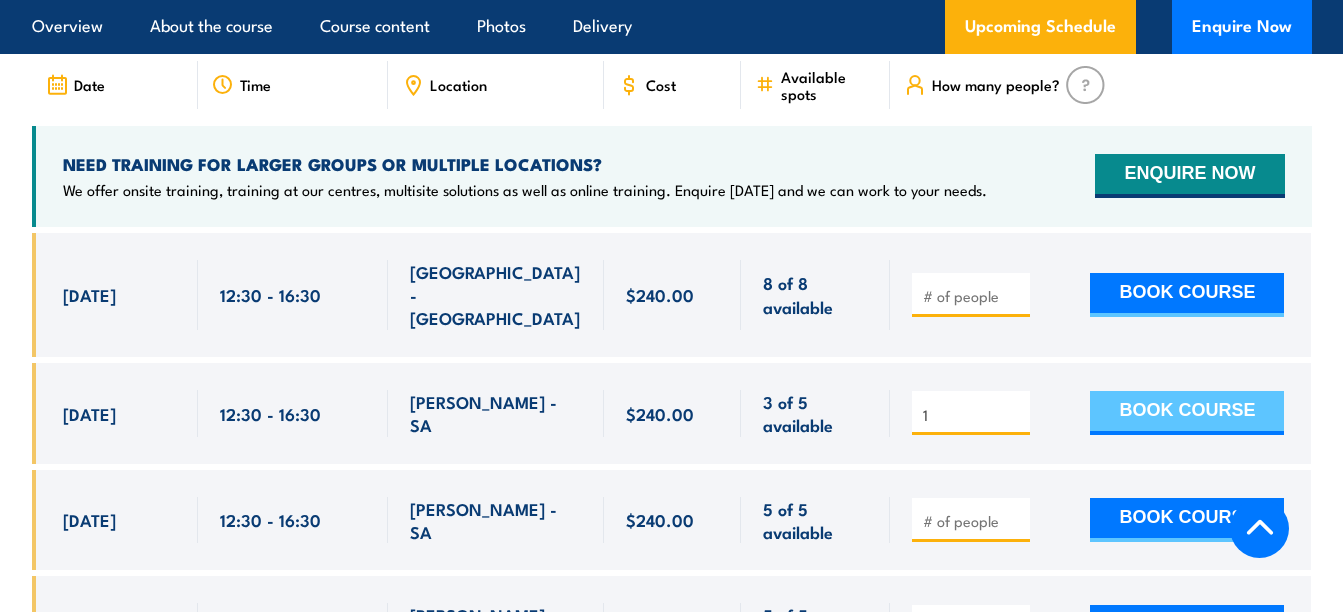 type on "1" 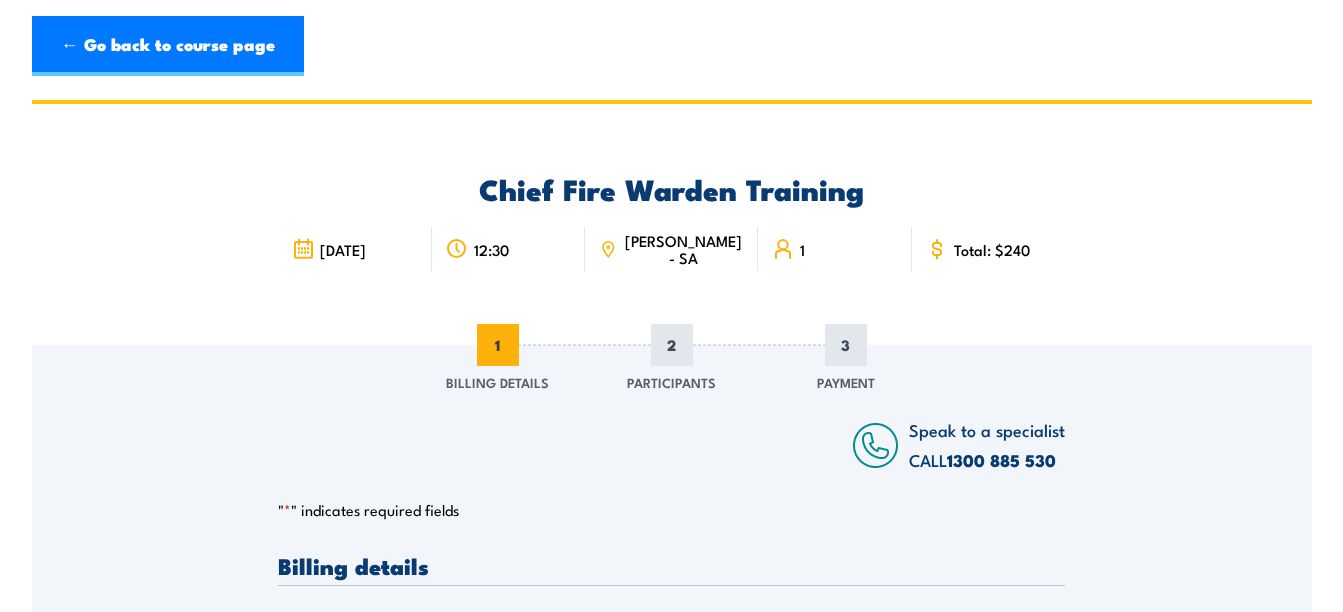 scroll, scrollTop: 0, scrollLeft: 0, axis: both 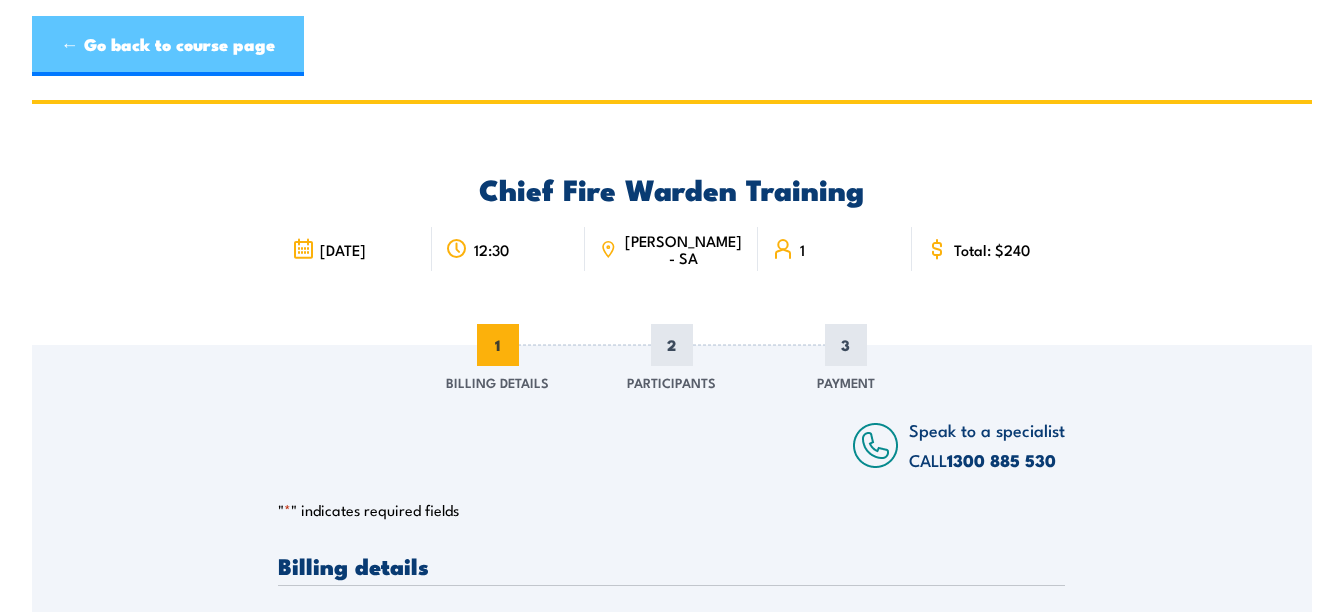 click on "← Go back to course page" at bounding box center (168, 46) 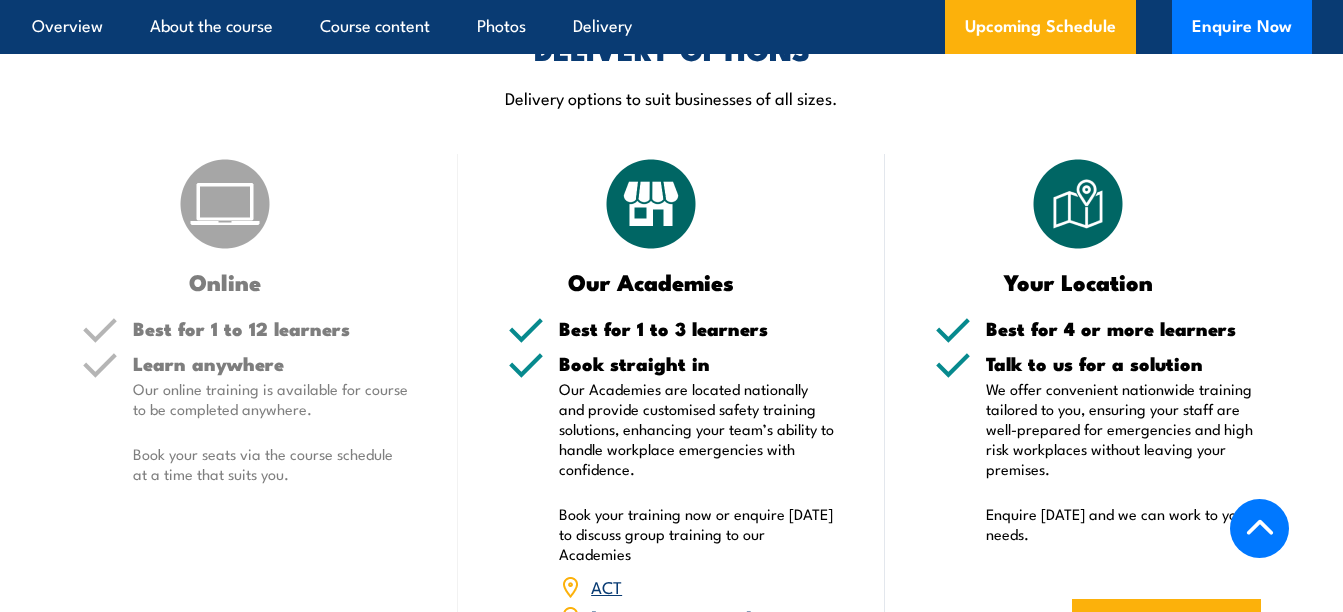 scroll, scrollTop: 0, scrollLeft: 0, axis: both 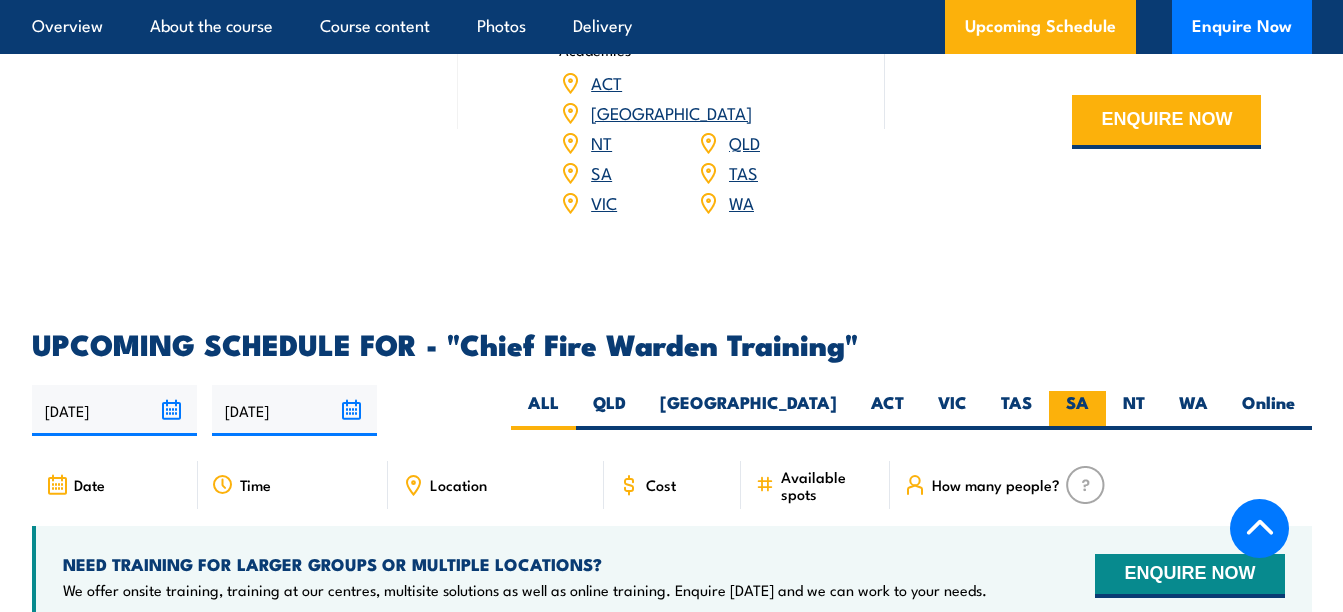 click on "SA" at bounding box center [1077, 410] 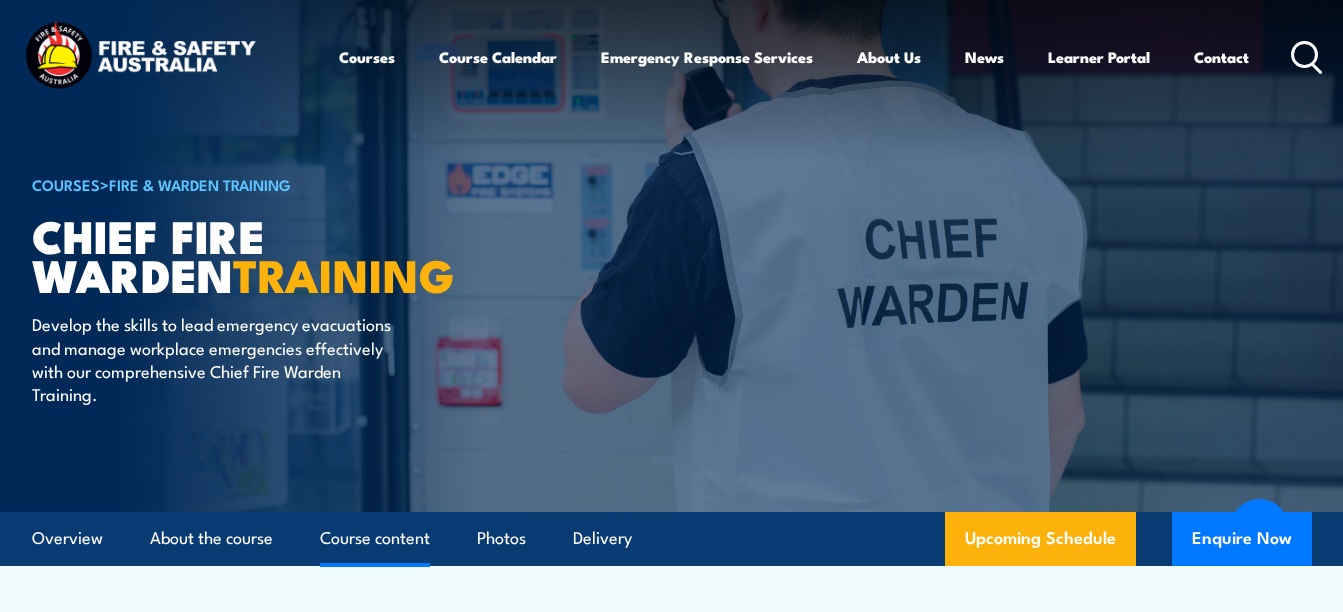 scroll, scrollTop: 3433, scrollLeft: 0, axis: vertical 